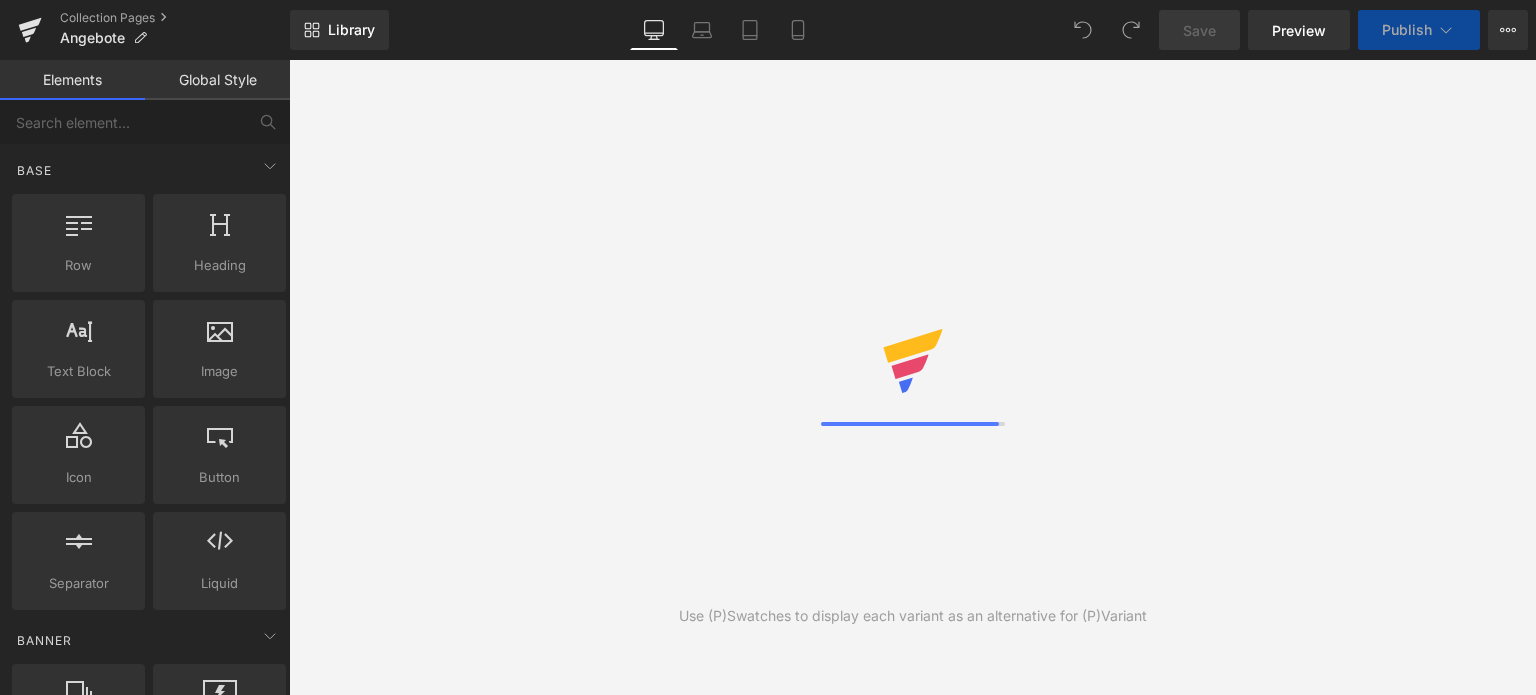 scroll, scrollTop: 0, scrollLeft: 0, axis: both 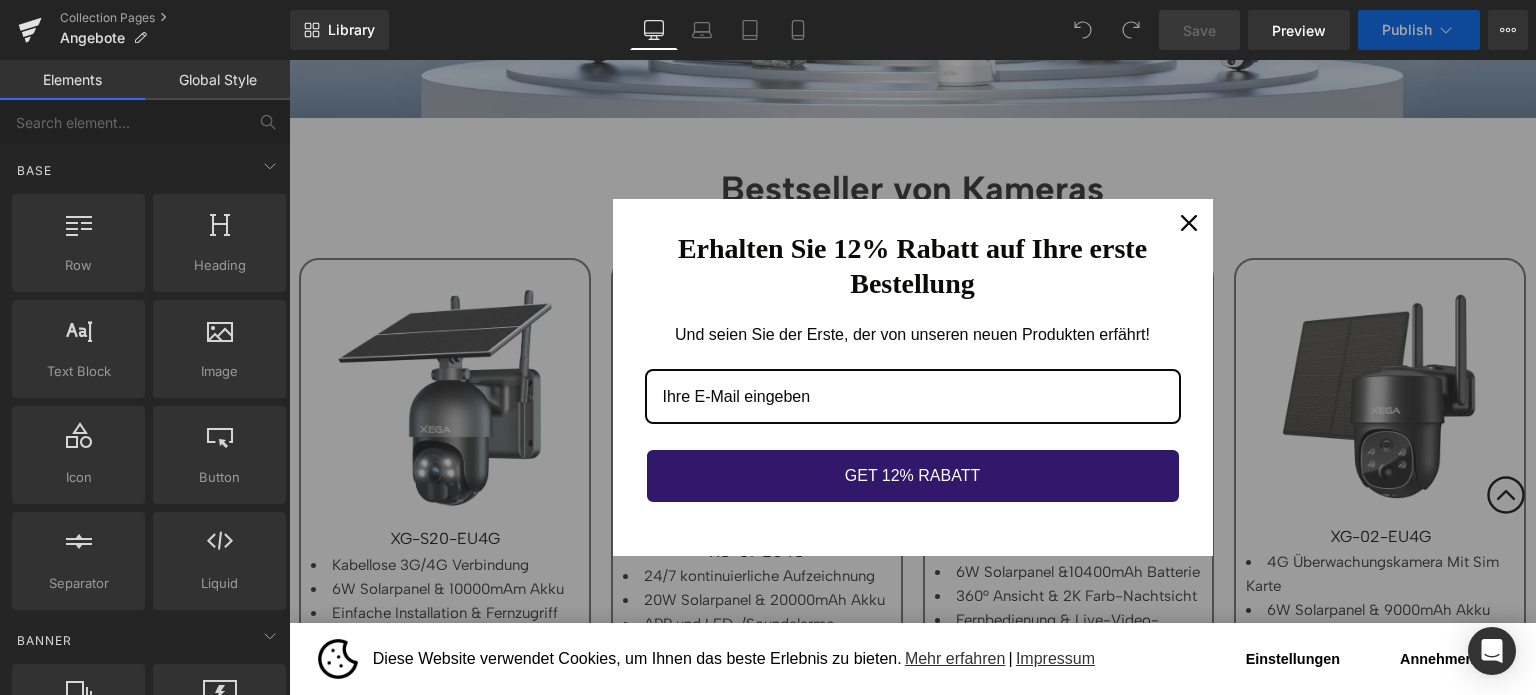 drag, startPoint x: 1180, startPoint y: 218, endPoint x: 1172, endPoint y: 227, distance: 12.0415945 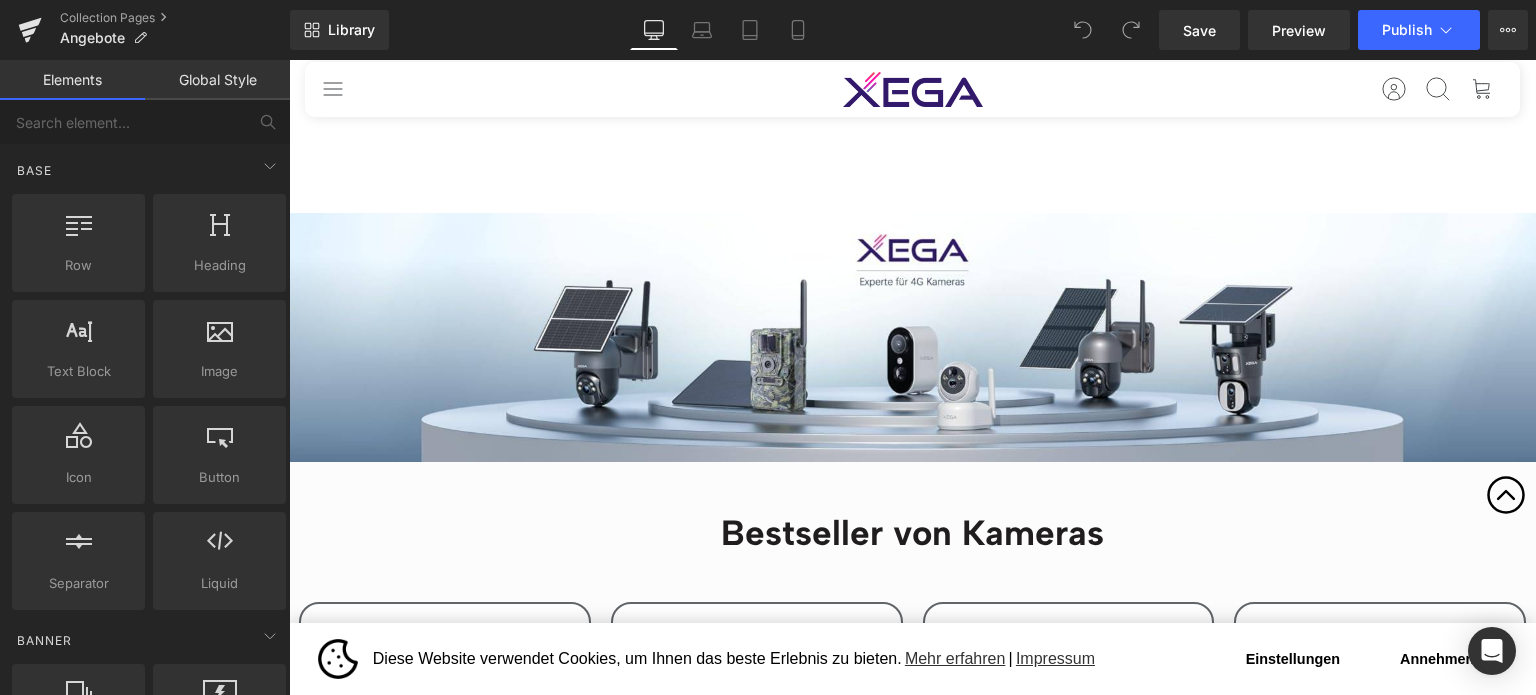 scroll, scrollTop: 0, scrollLeft: 0, axis: both 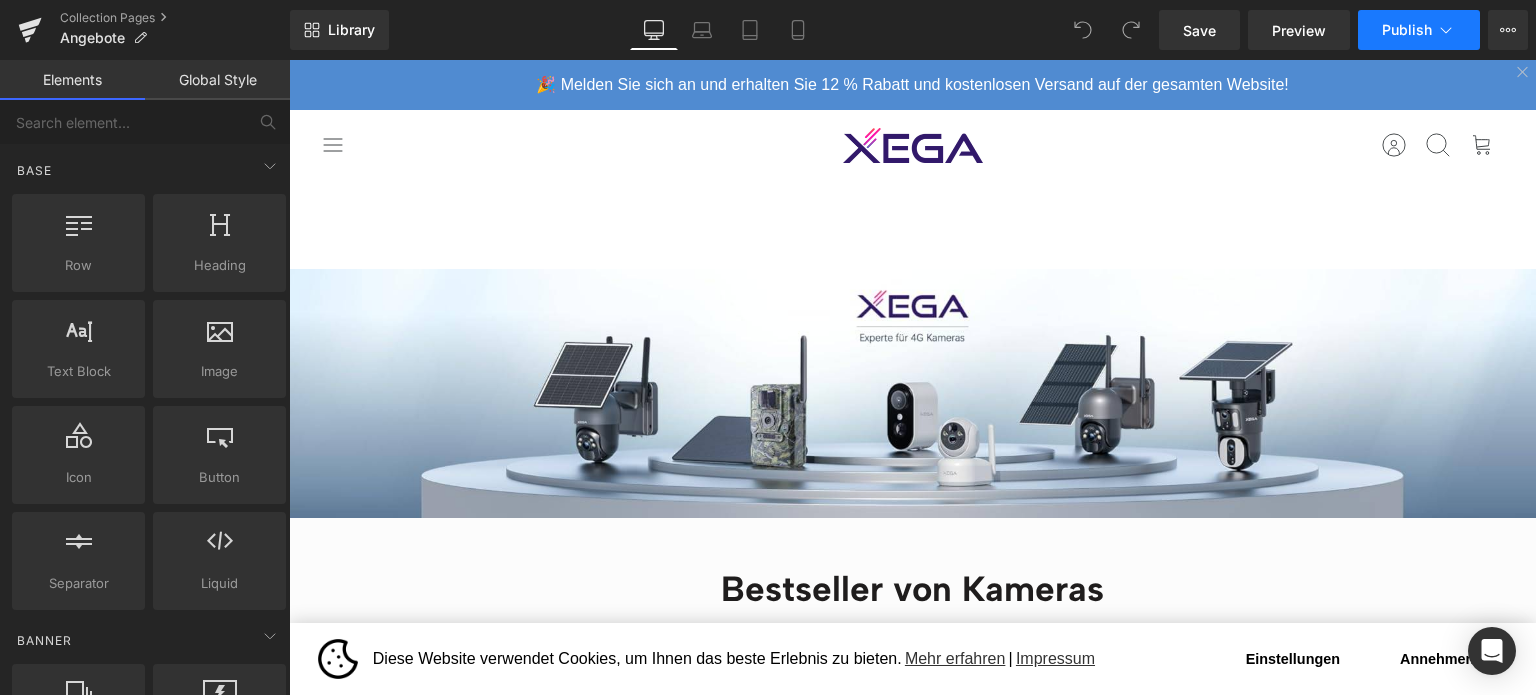 click on "Publish" at bounding box center [1419, 30] 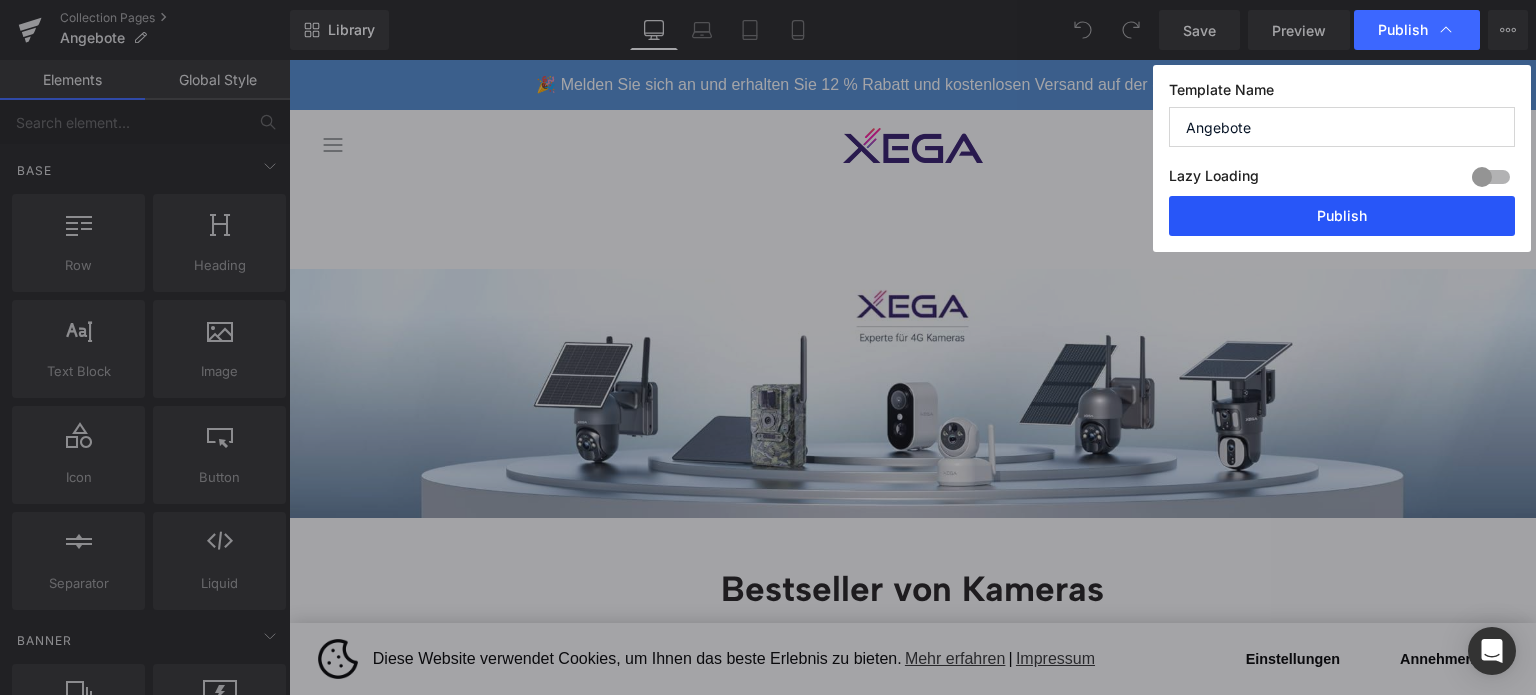 click on "Publish" at bounding box center (1342, 216) 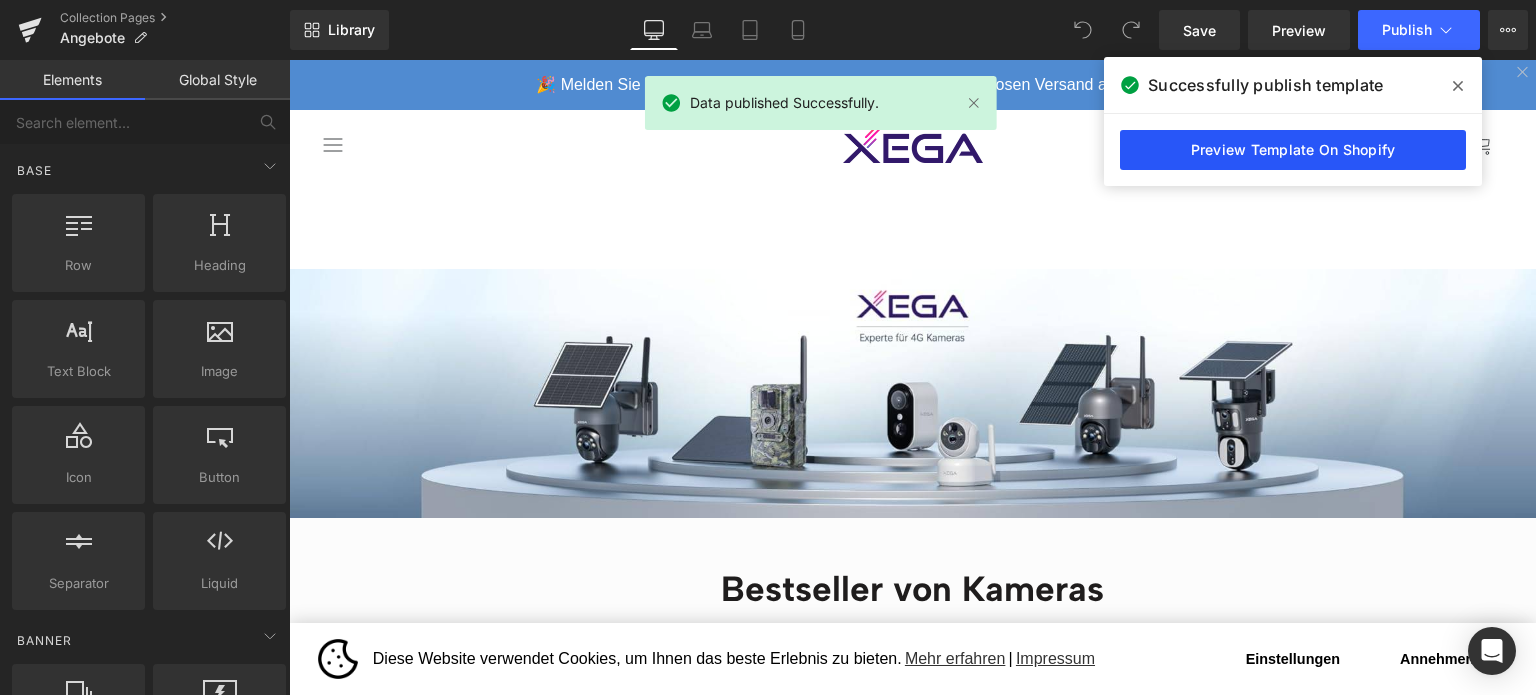 click on "Preview Template On Shopify" at bounding box center [1293, 150] 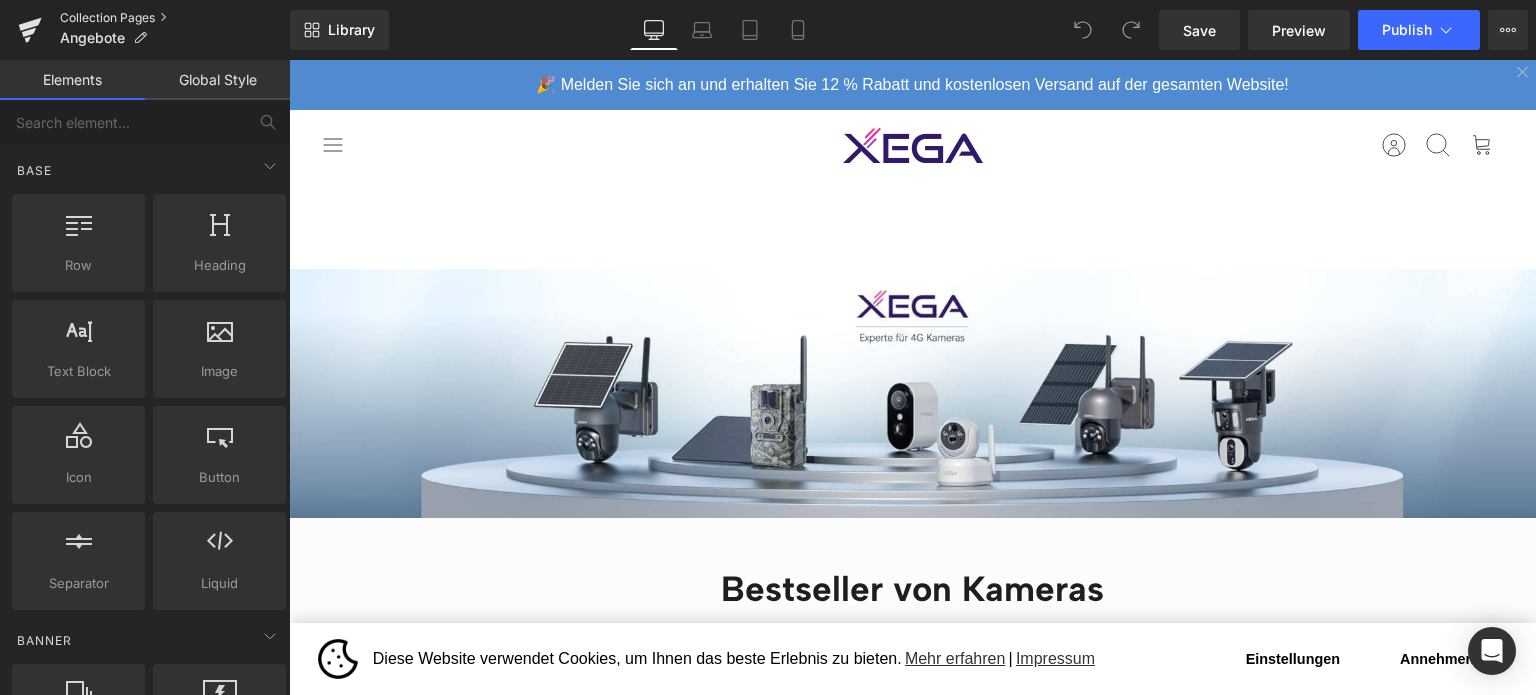 click on "Collection Pages" at bounding box center [175, 18] 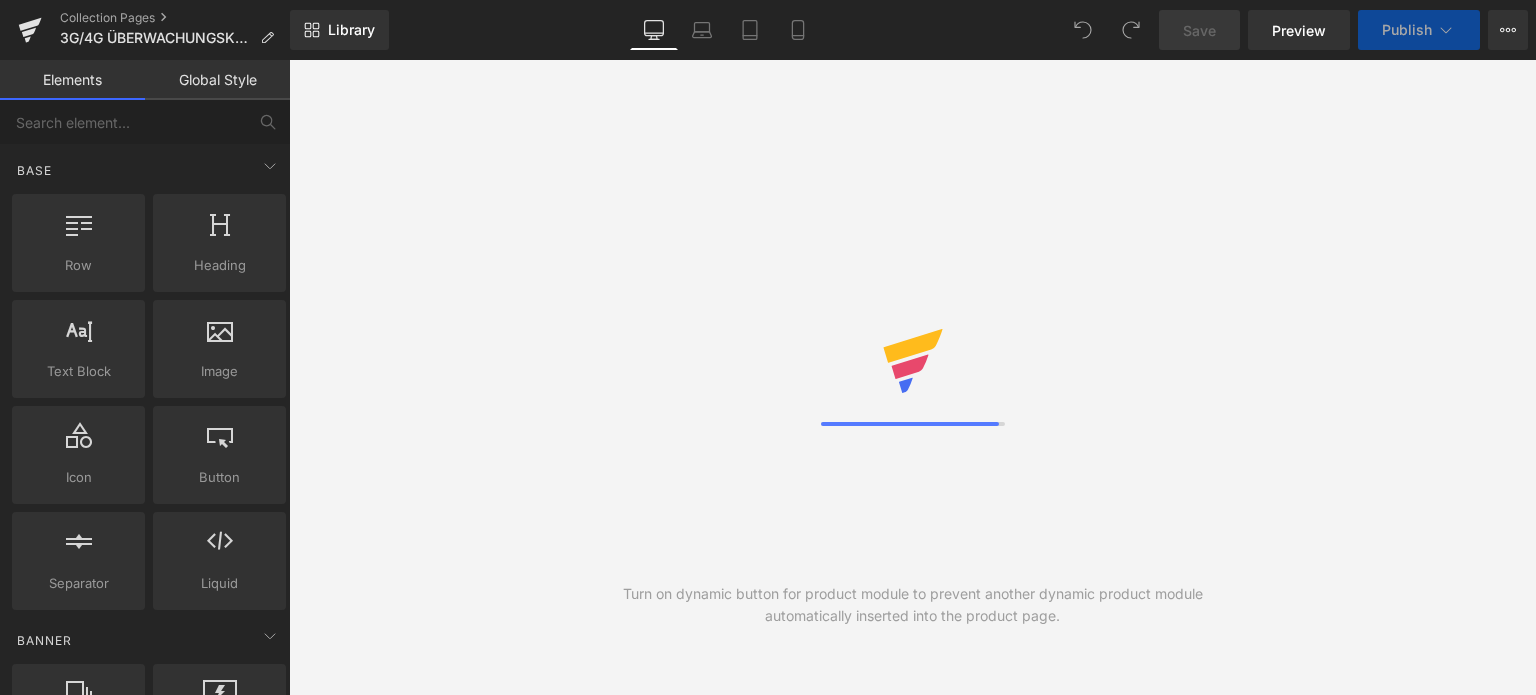 scroll, scrollTop: 0, scrollLeft: 0, axis: both 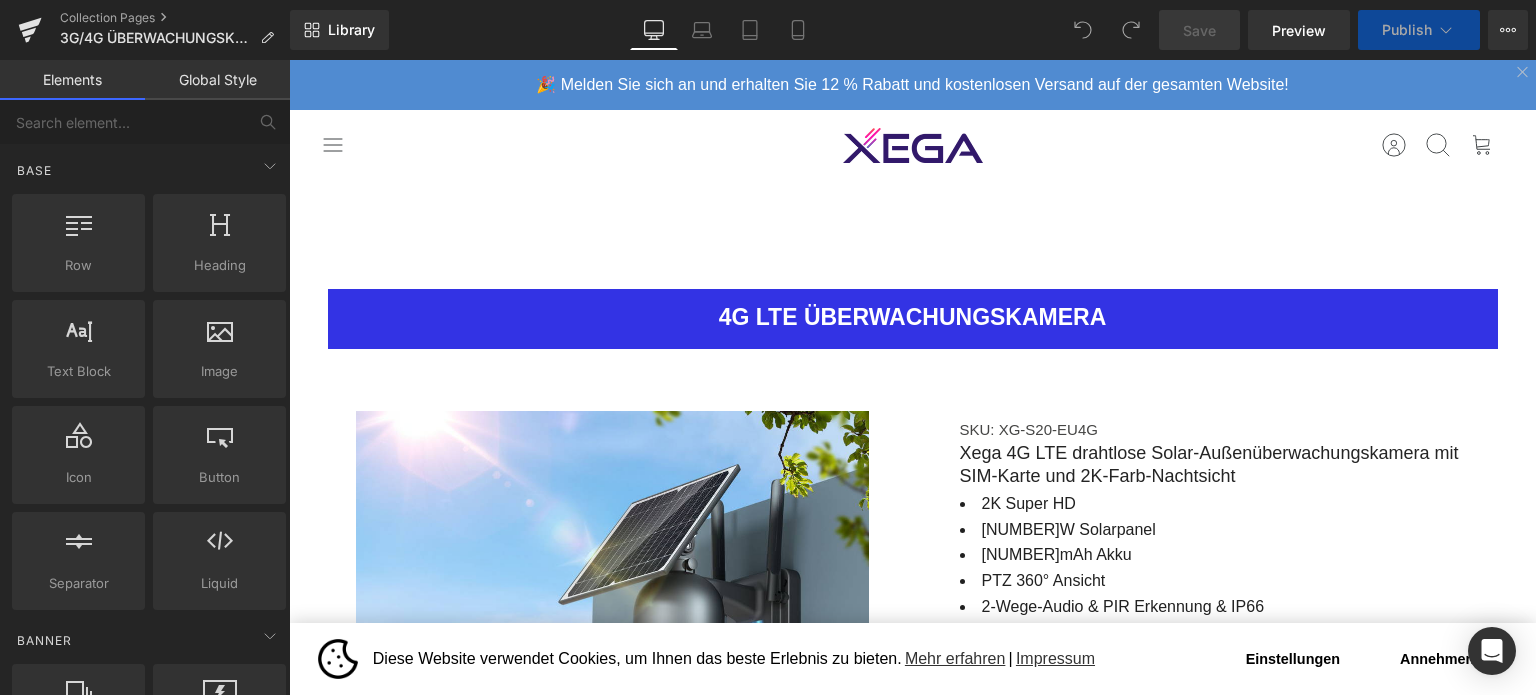 click on "Annehmen" at bounding box center (1437, 659) 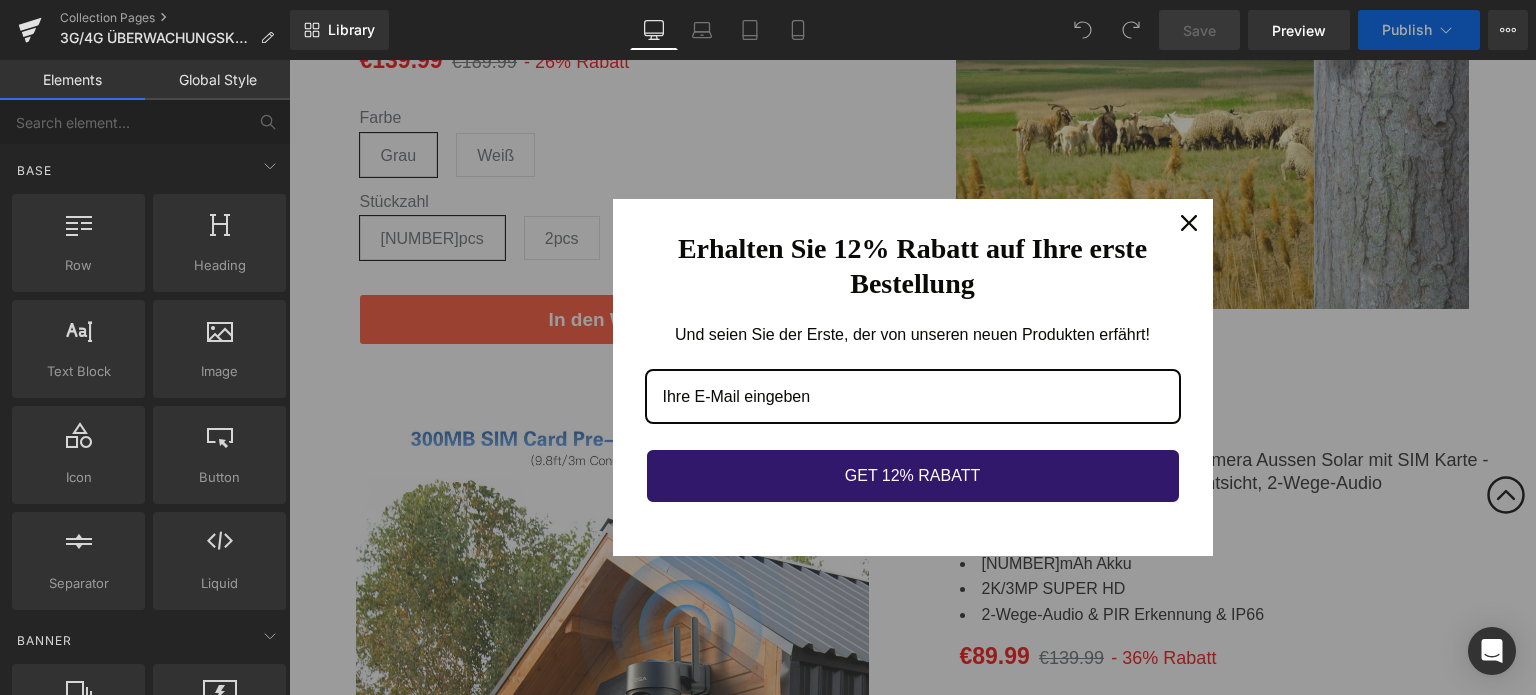 scroll, scrollTop: 800, scrollLeft: 0, axis: vertical 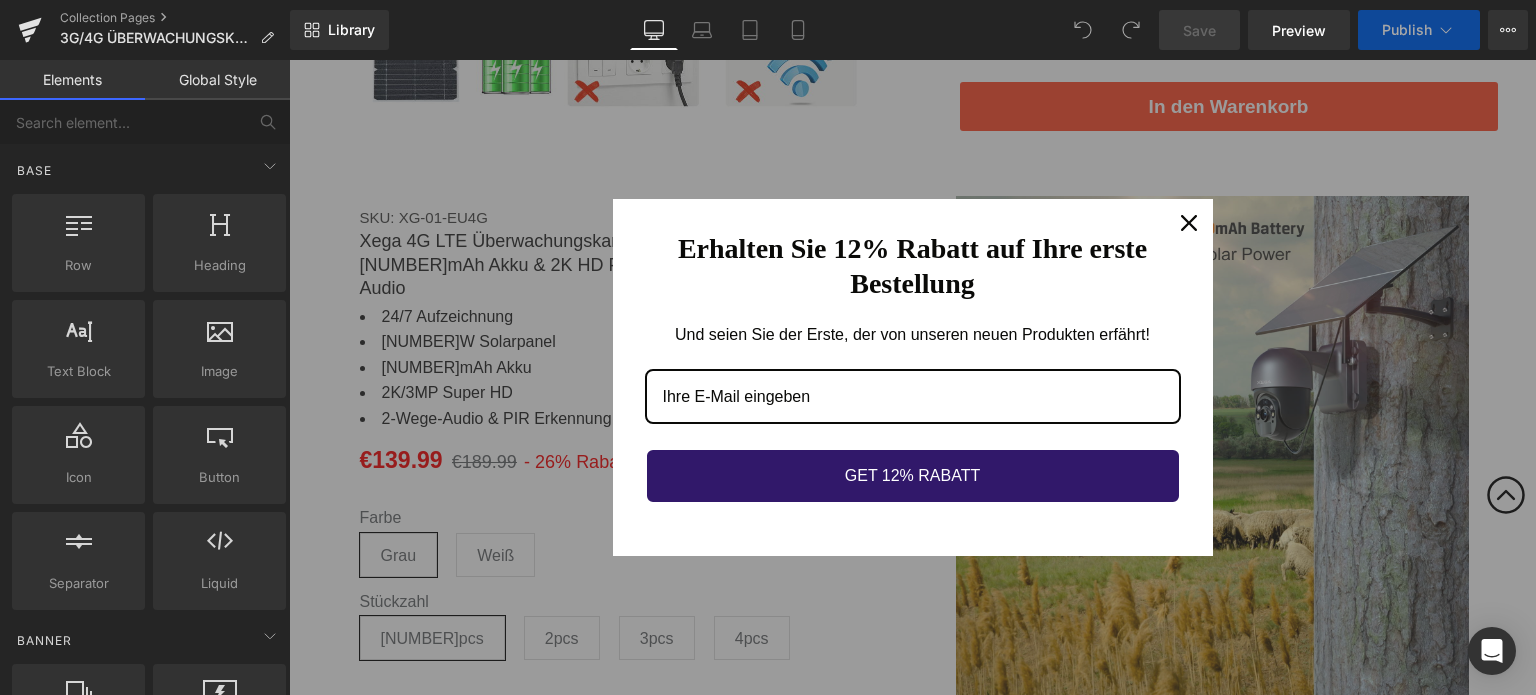 click at bounding box center (1189, 223) 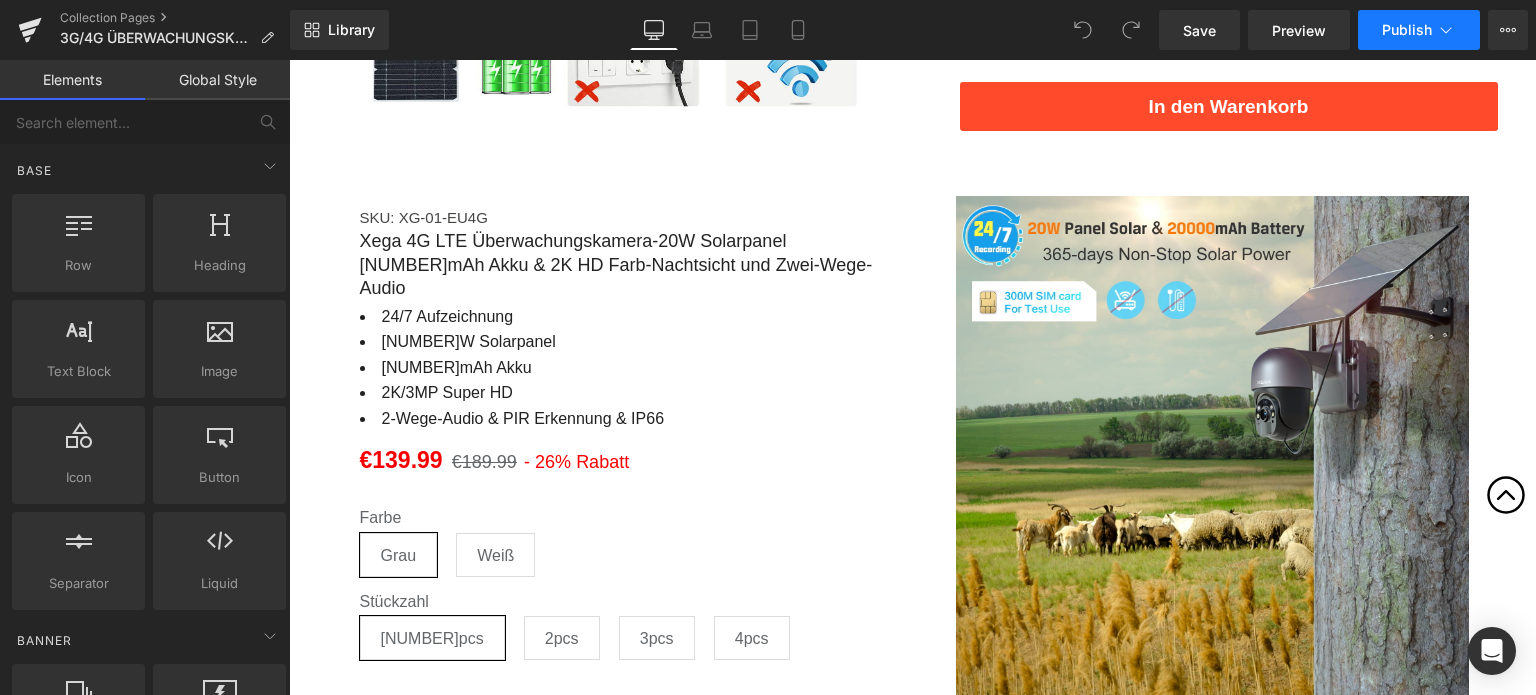click on "Publish" at bounding box center (1419, 30) 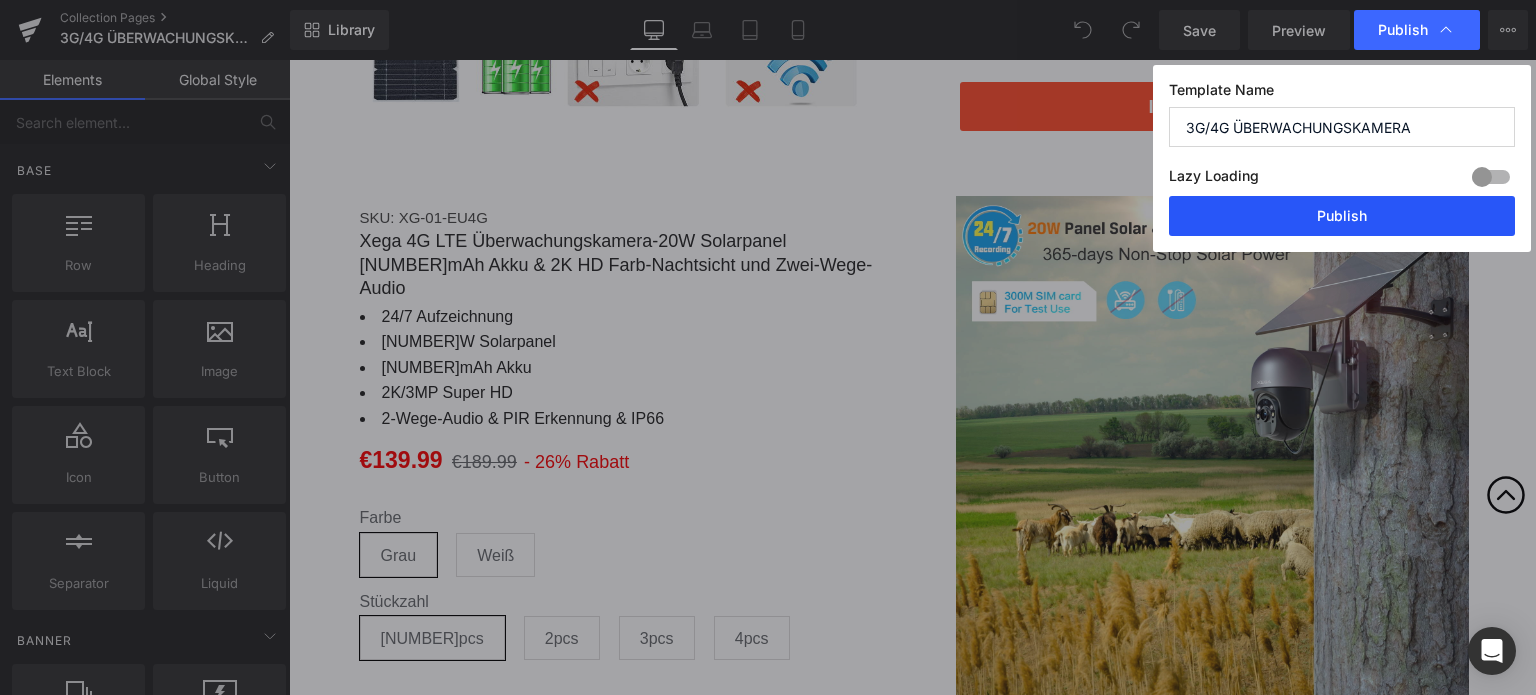 click on "Publish" at bounding box center (1342, 216) 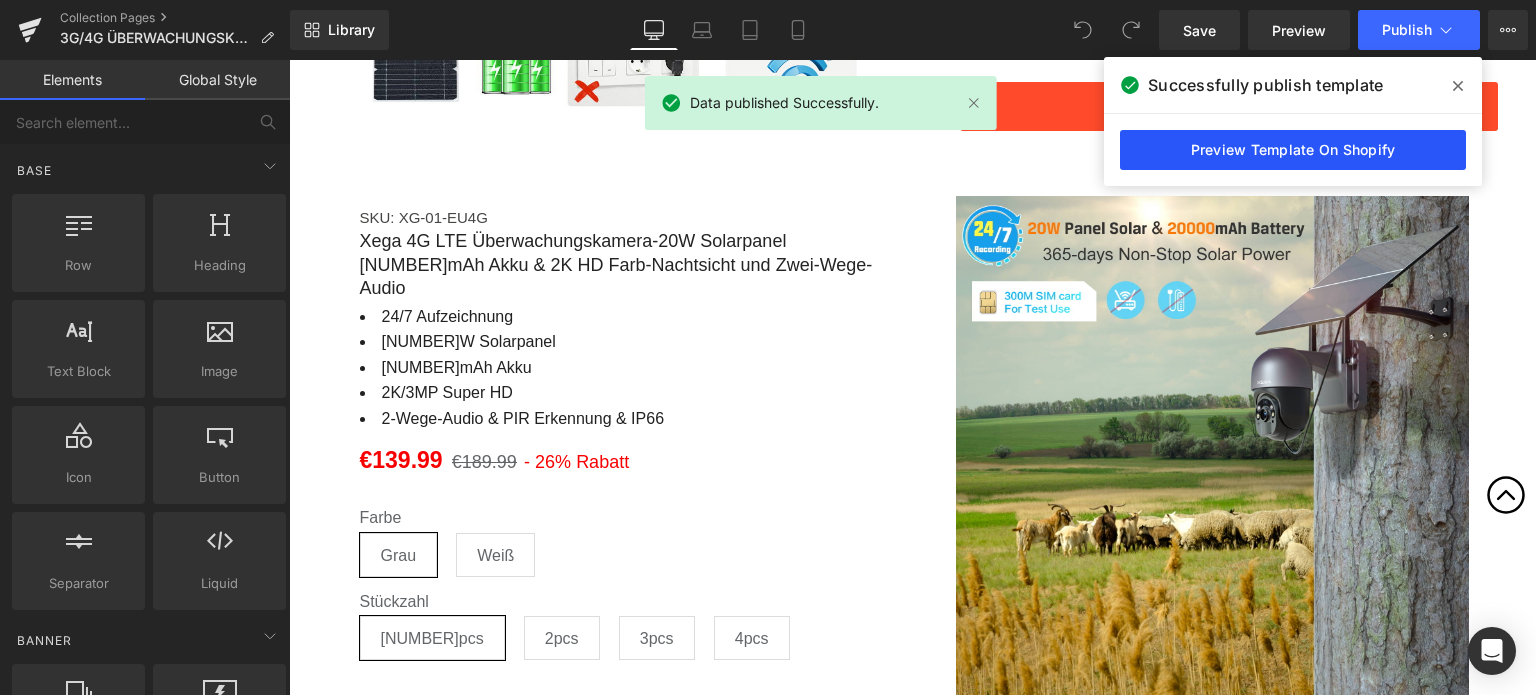 click on "Preview Template On Shopify" at bounding box center (1293, 150) 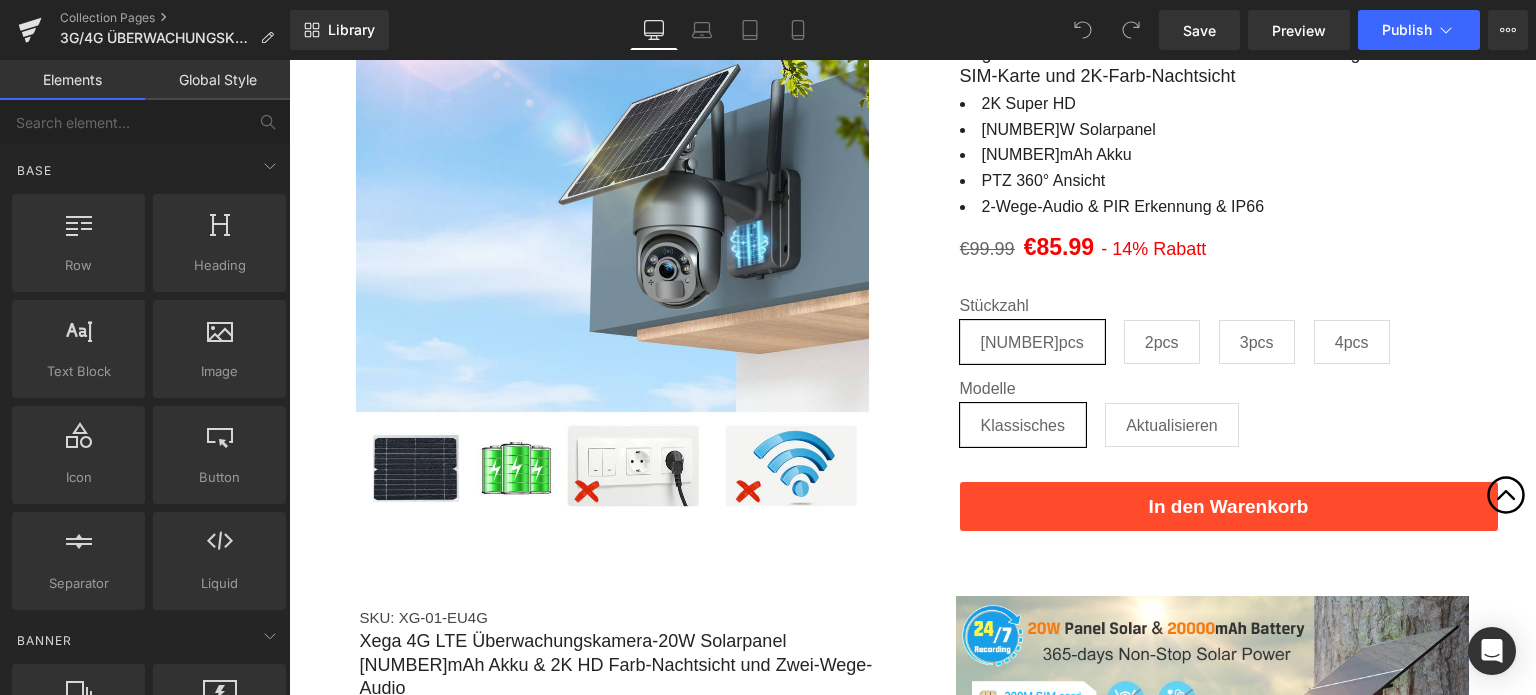 scroll, scrollTop: 0, scrollLeft: 0, axis: both 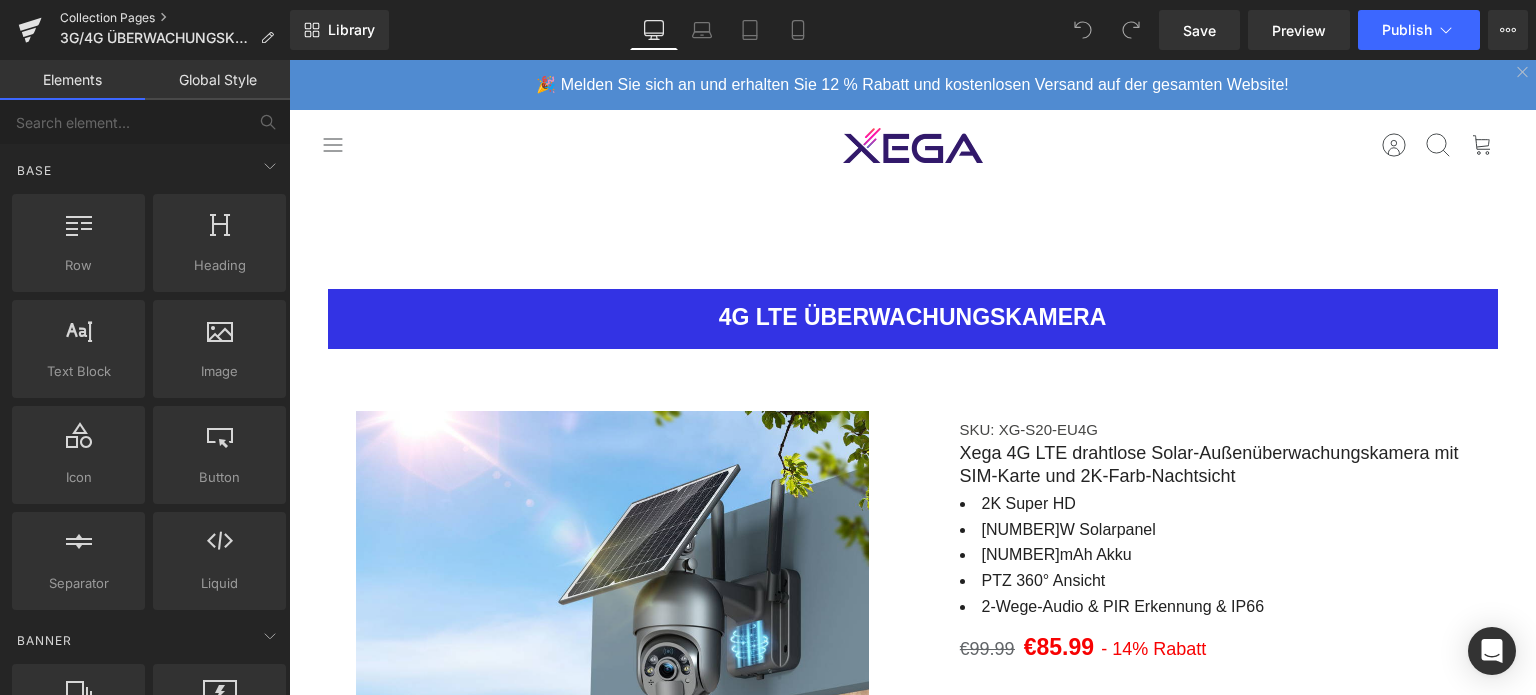click on "Collection Pages" at bounding box center (175, 18) 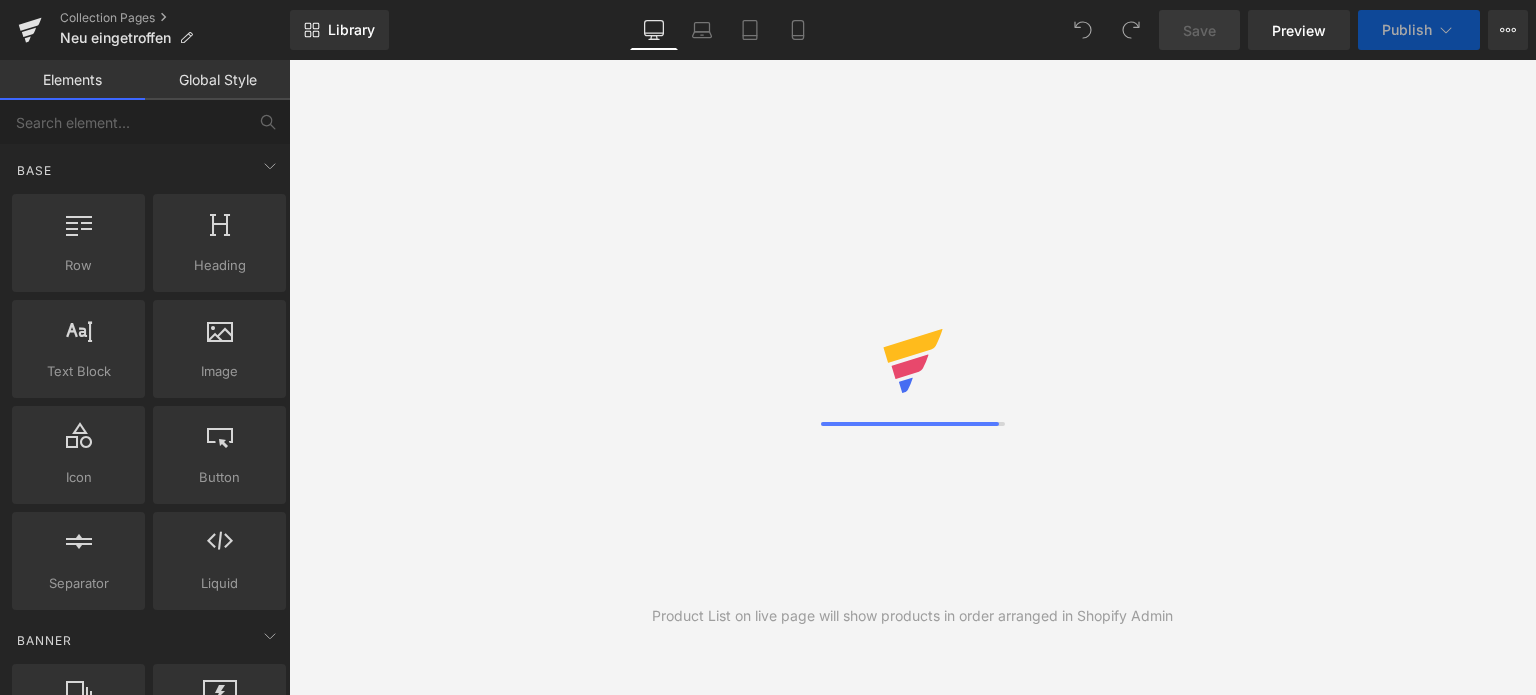 scroll, scrollTop: 0, scrollLeft: 0, axis: both 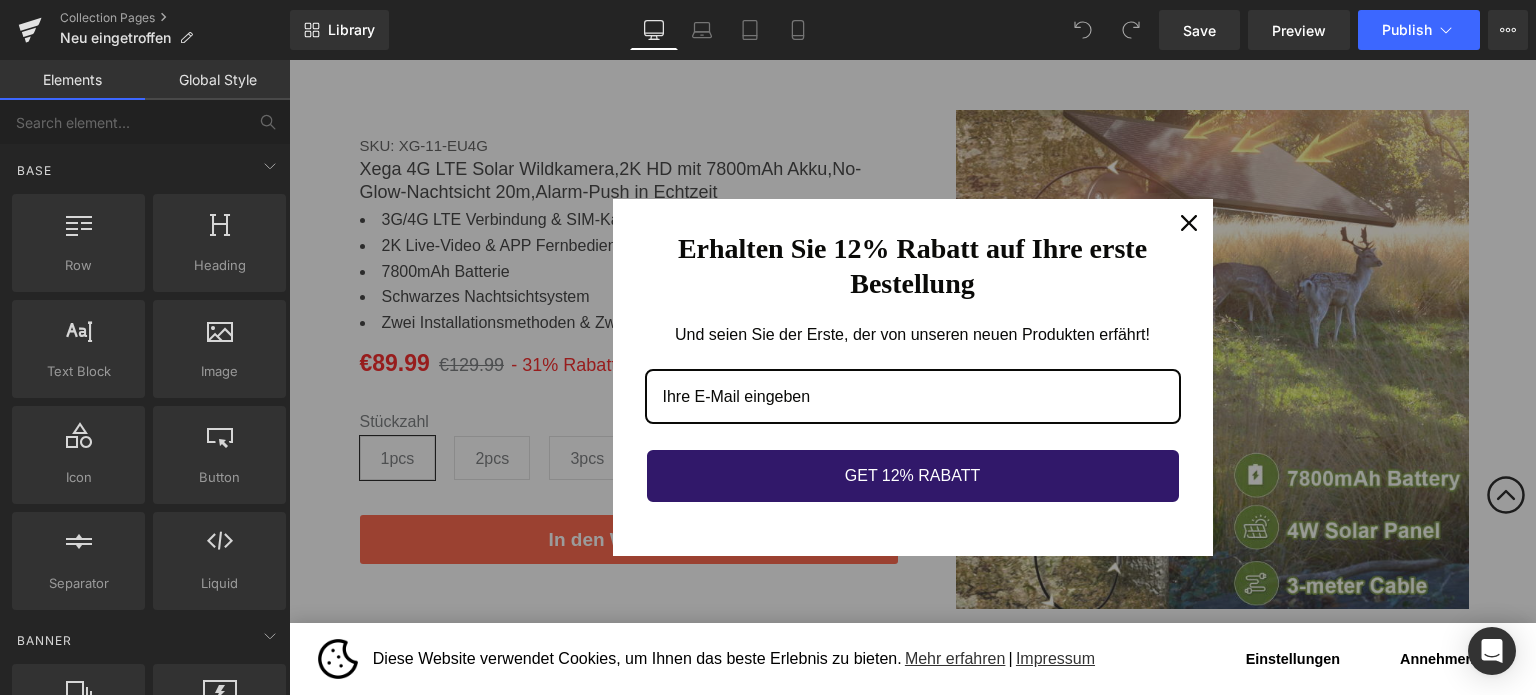 click 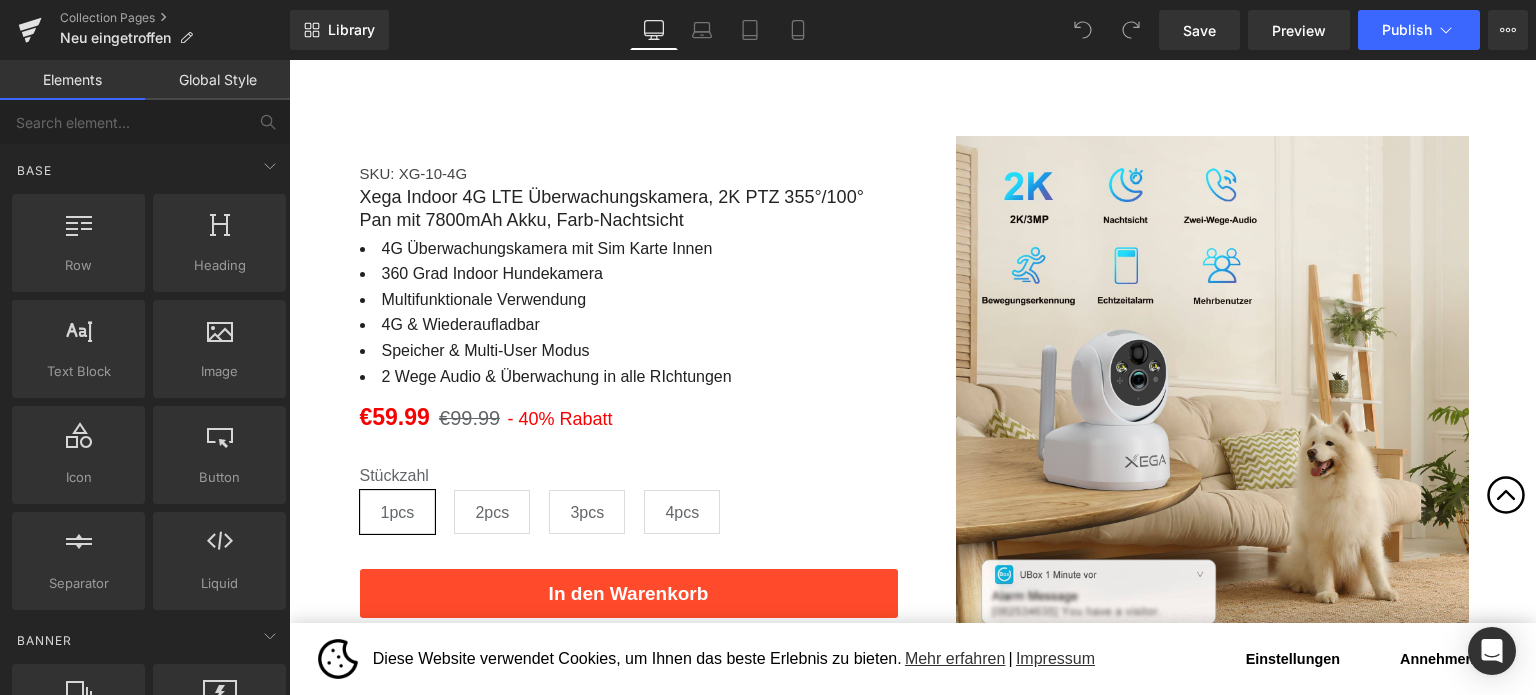 scroll, scrollTop: 3100, scrollLeft: 0, axis: vertical 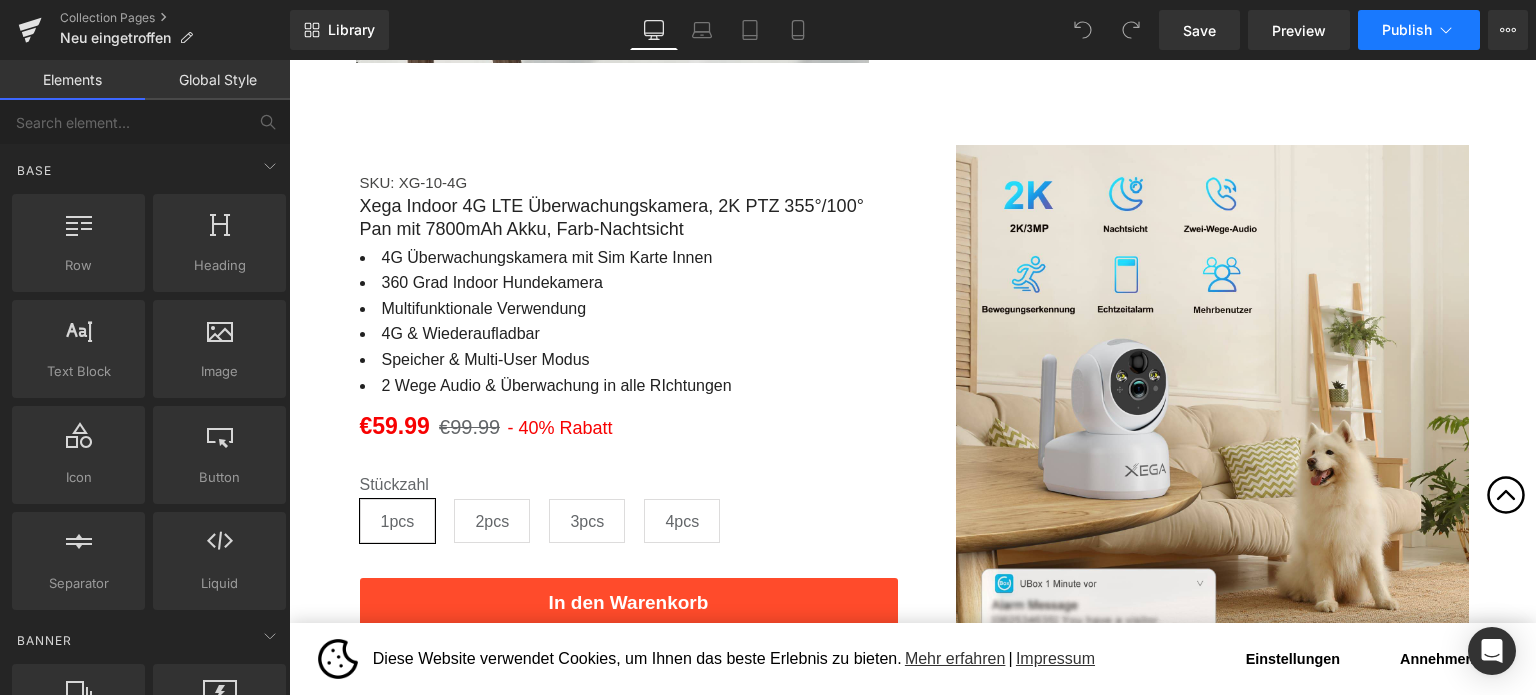 click on "Publish" at bounding box center (1419, 30) 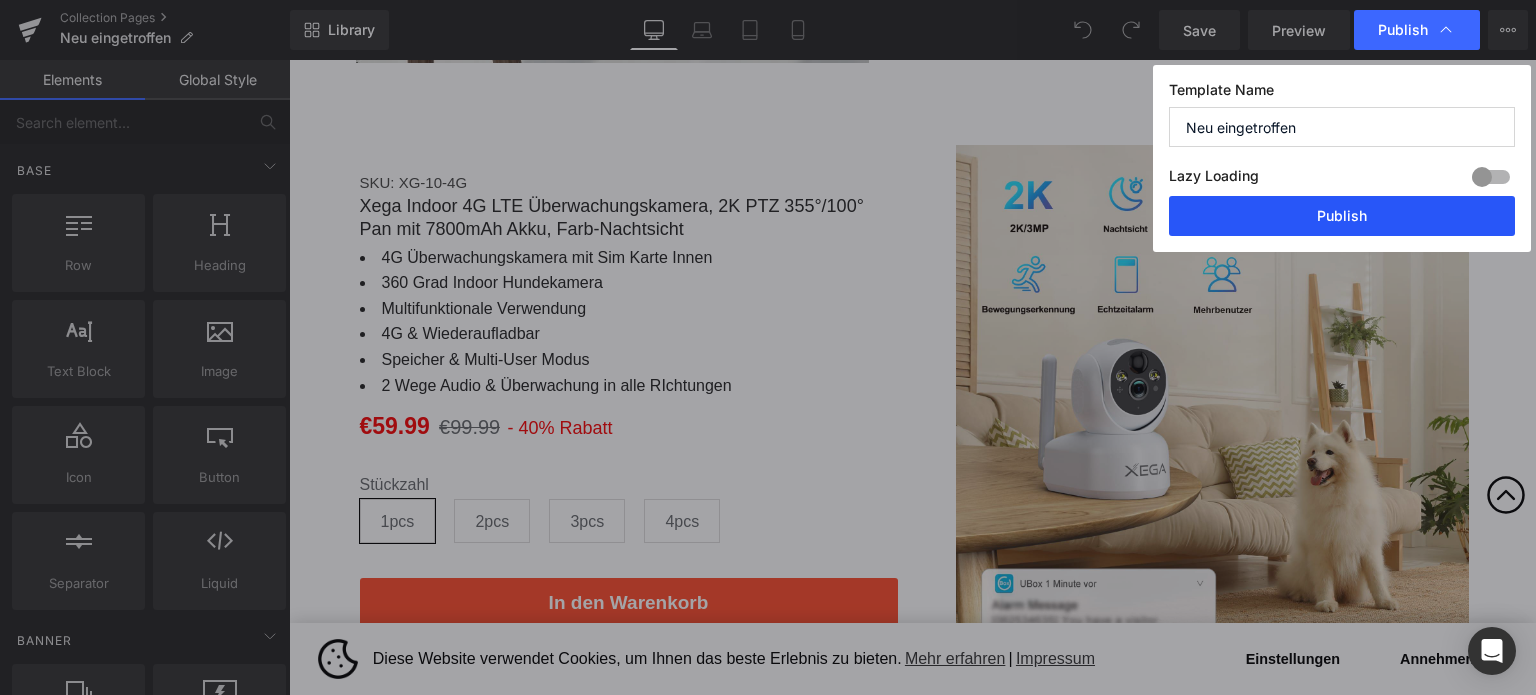 click on "Publish" at bounding box center (1342, 216) 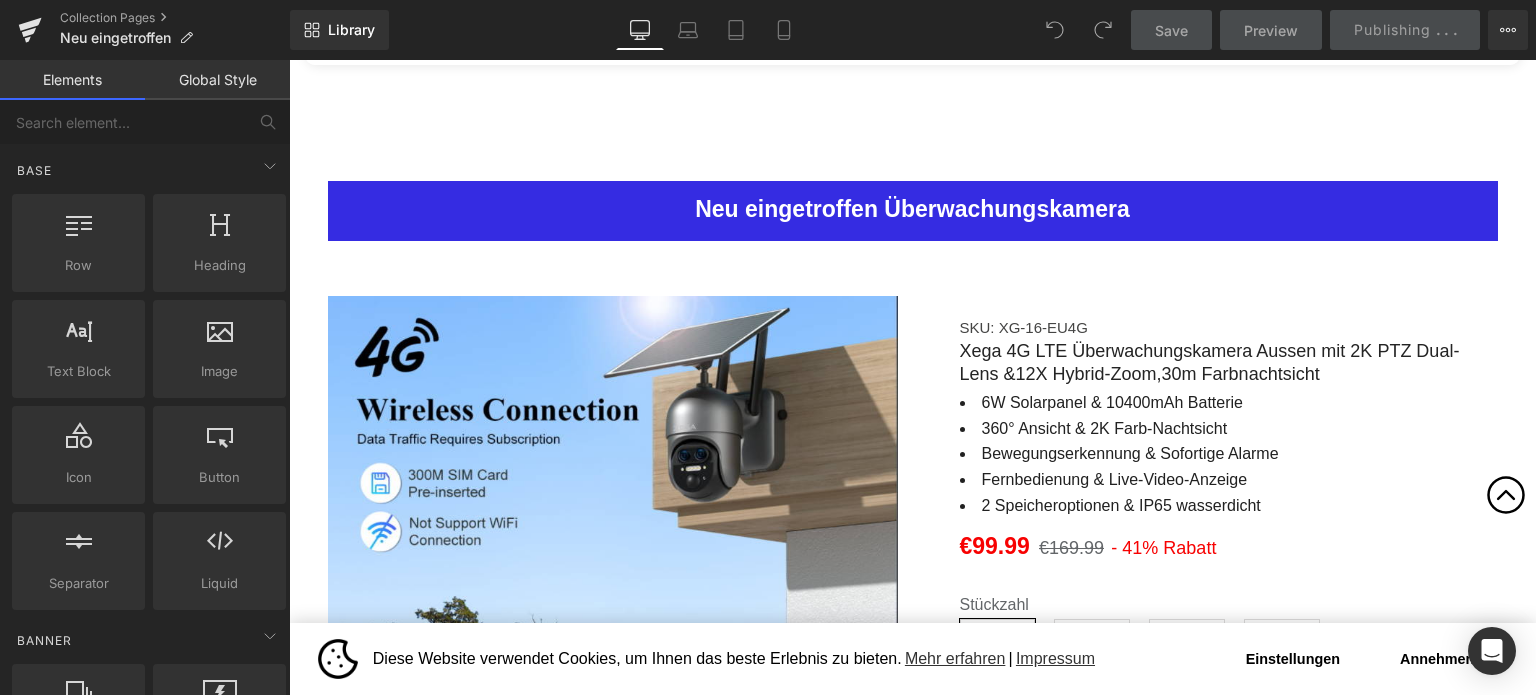 scroll, scrollTop: 0, scrollLeft: 0, axis: both 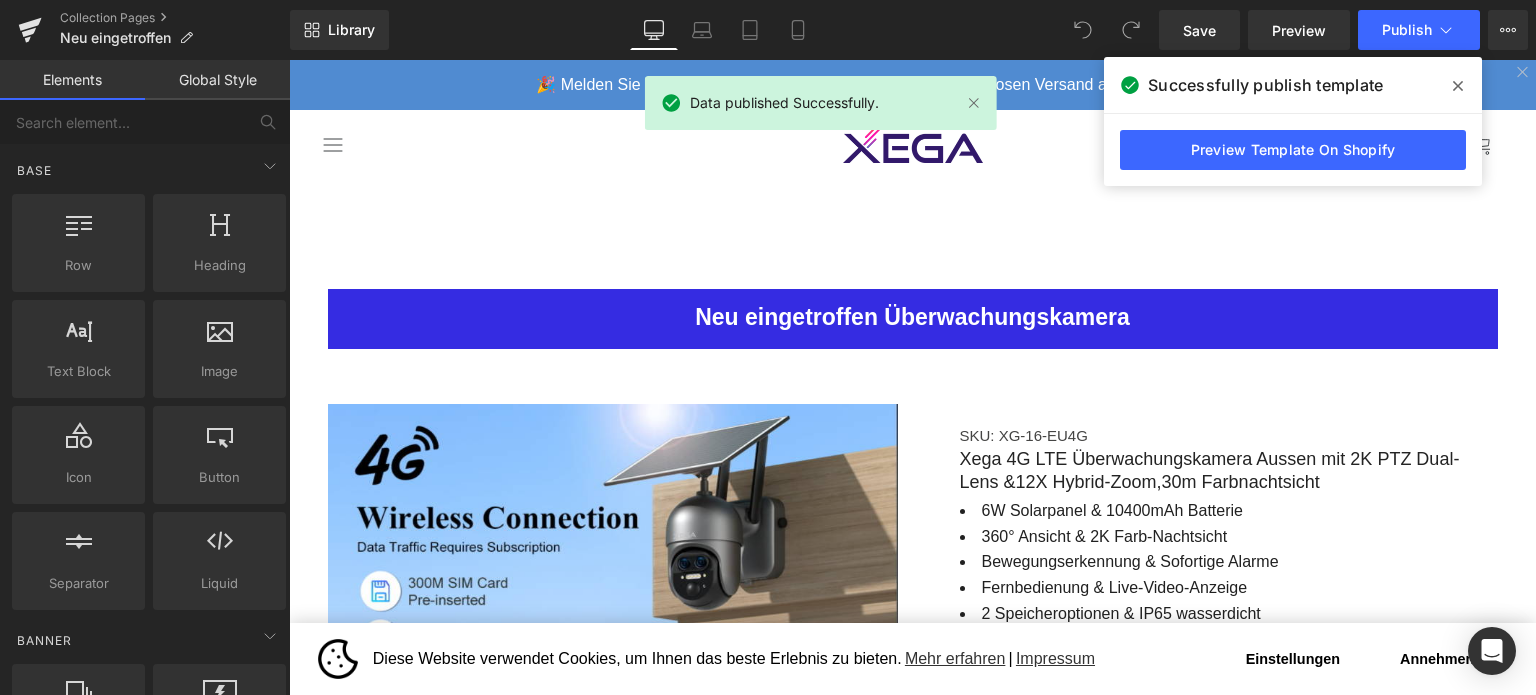 click at bounding box center [1458, 86] 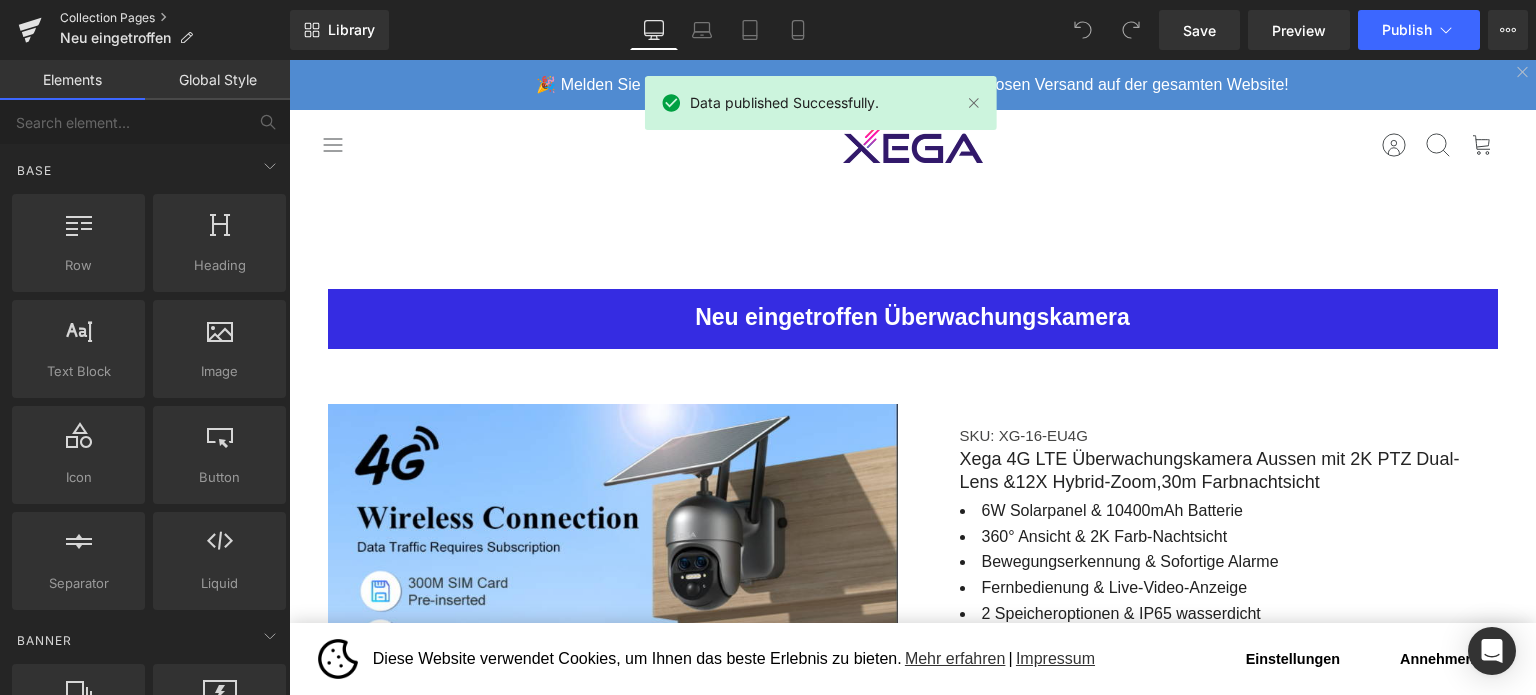 click on "Collection Pages" at bounding box center (175, 18) 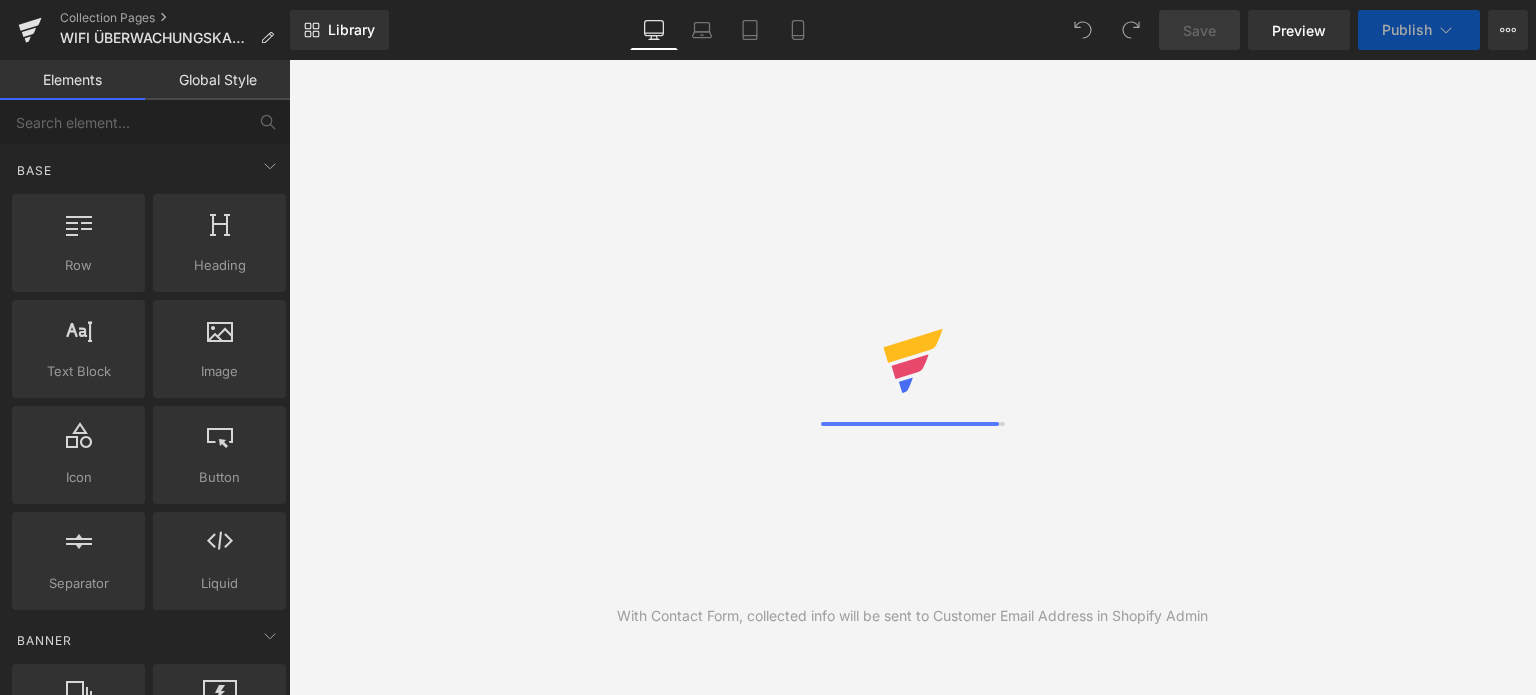 scroll, scrollTop: 0, scrollLeft: 0, axis: both 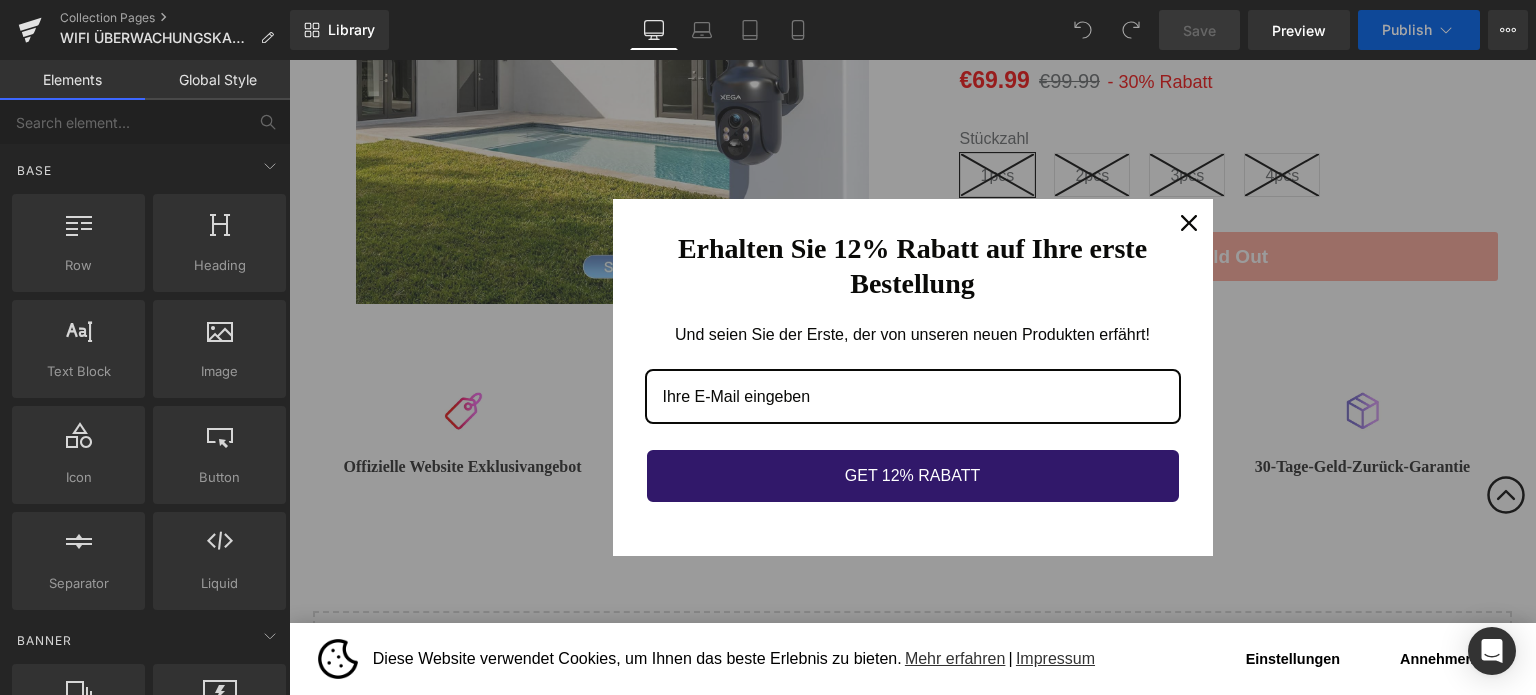 click 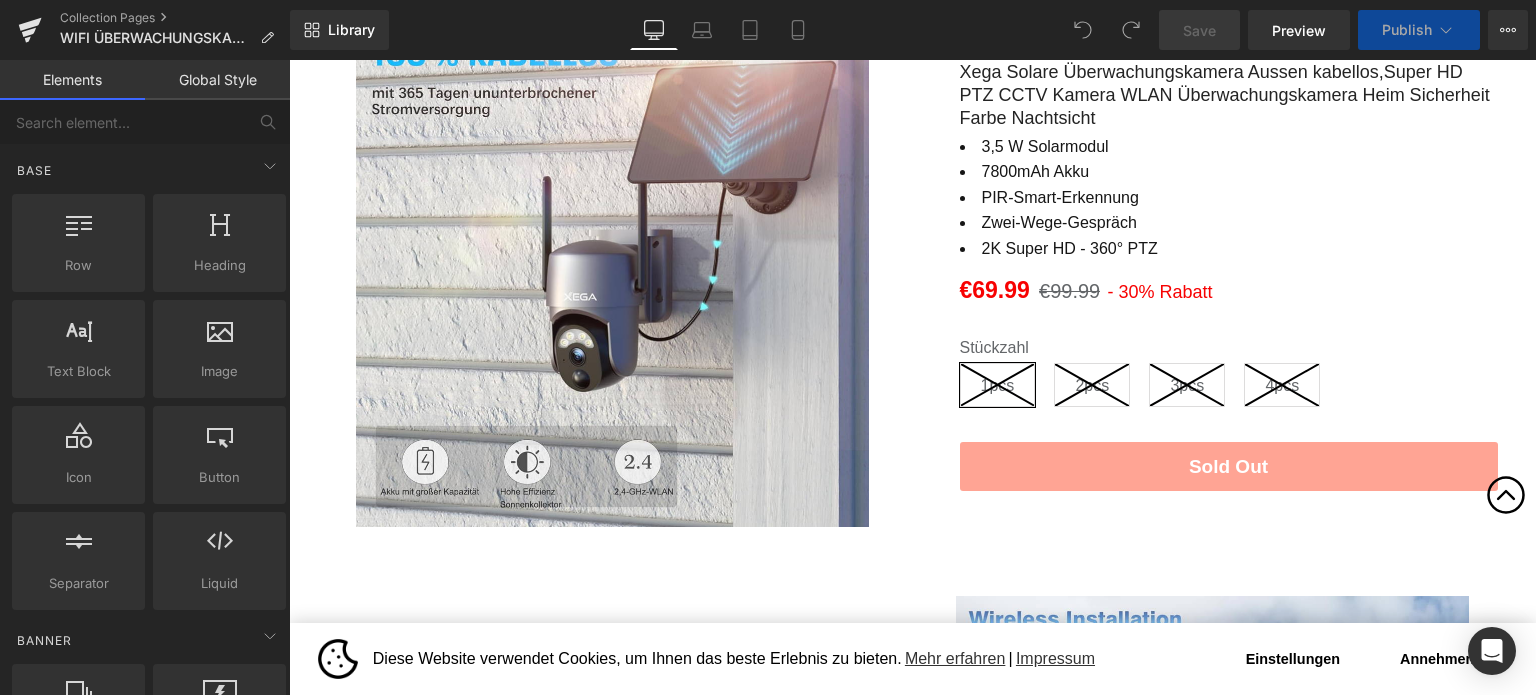 scroll, scrollTop: 400, scrollLeft: 0, axis: vertical 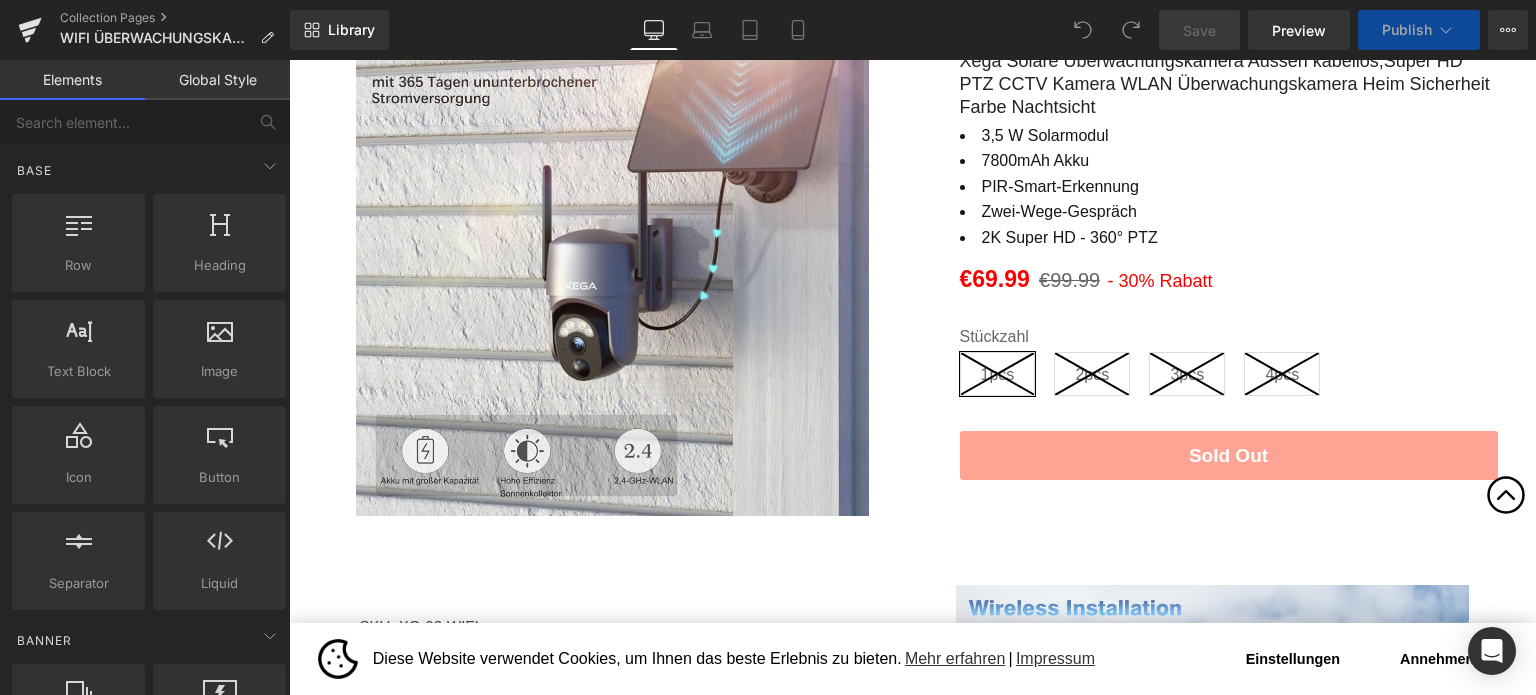 click on "Annehmen" at bounding box center [1437, 659] 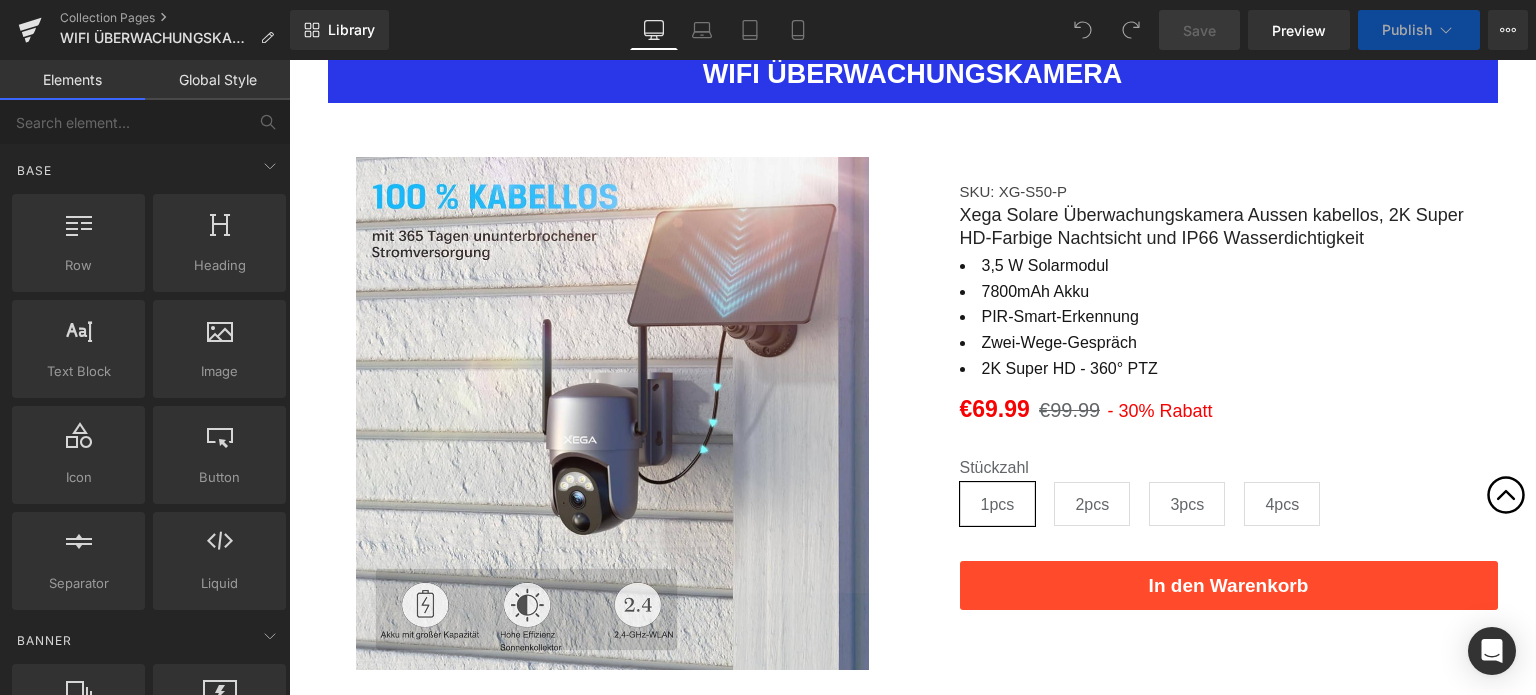scroll, scrollTop: 400, scrollLeft: 0, axis: vertical 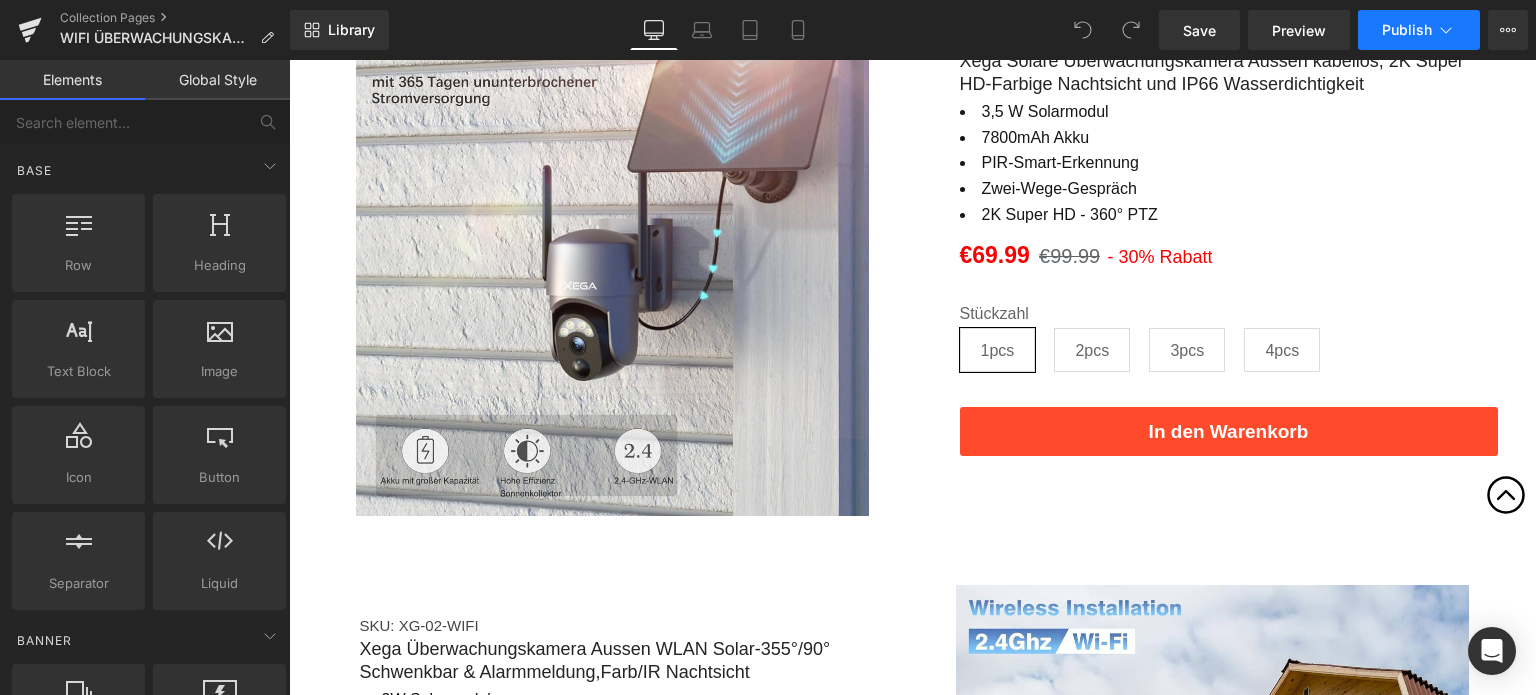 click on "Publish" at bounding box center (1419, 30) 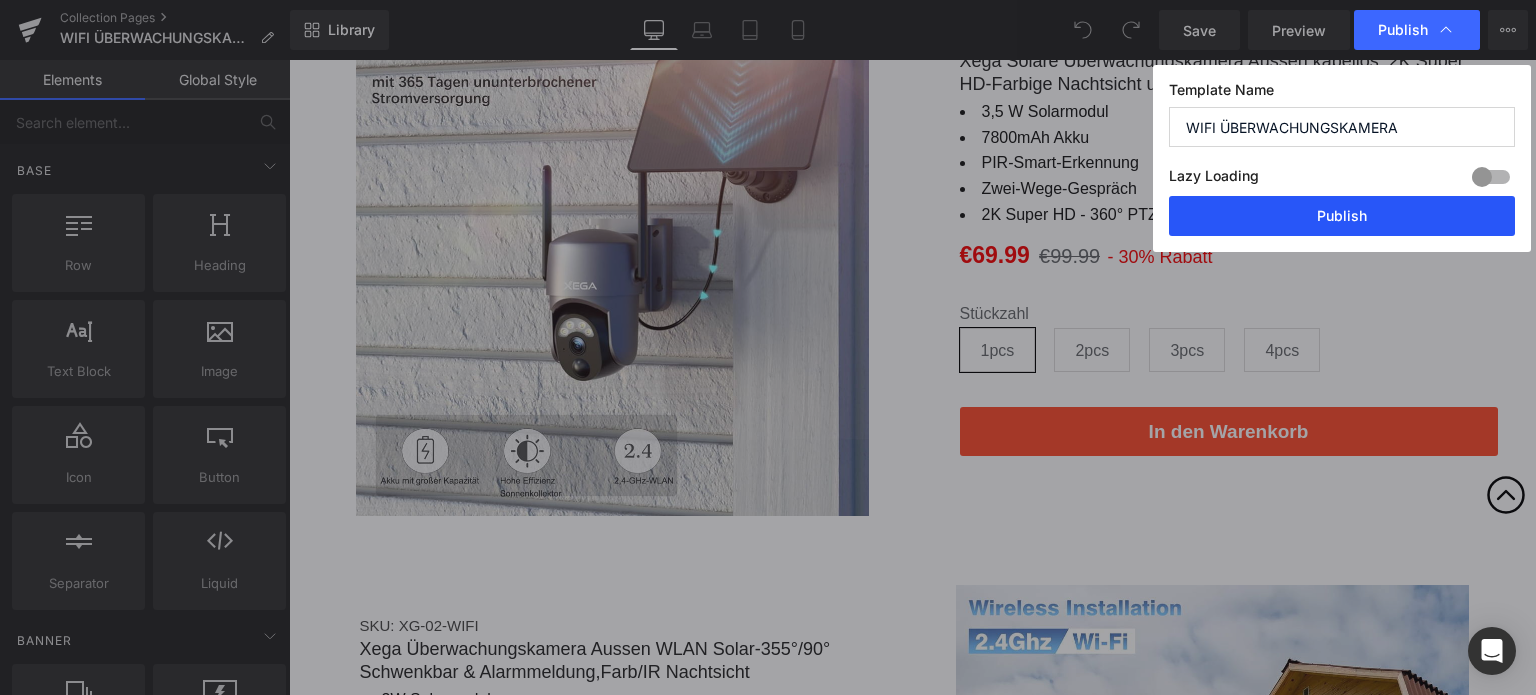 click on "Publish" at bounding box center (1342, 216) 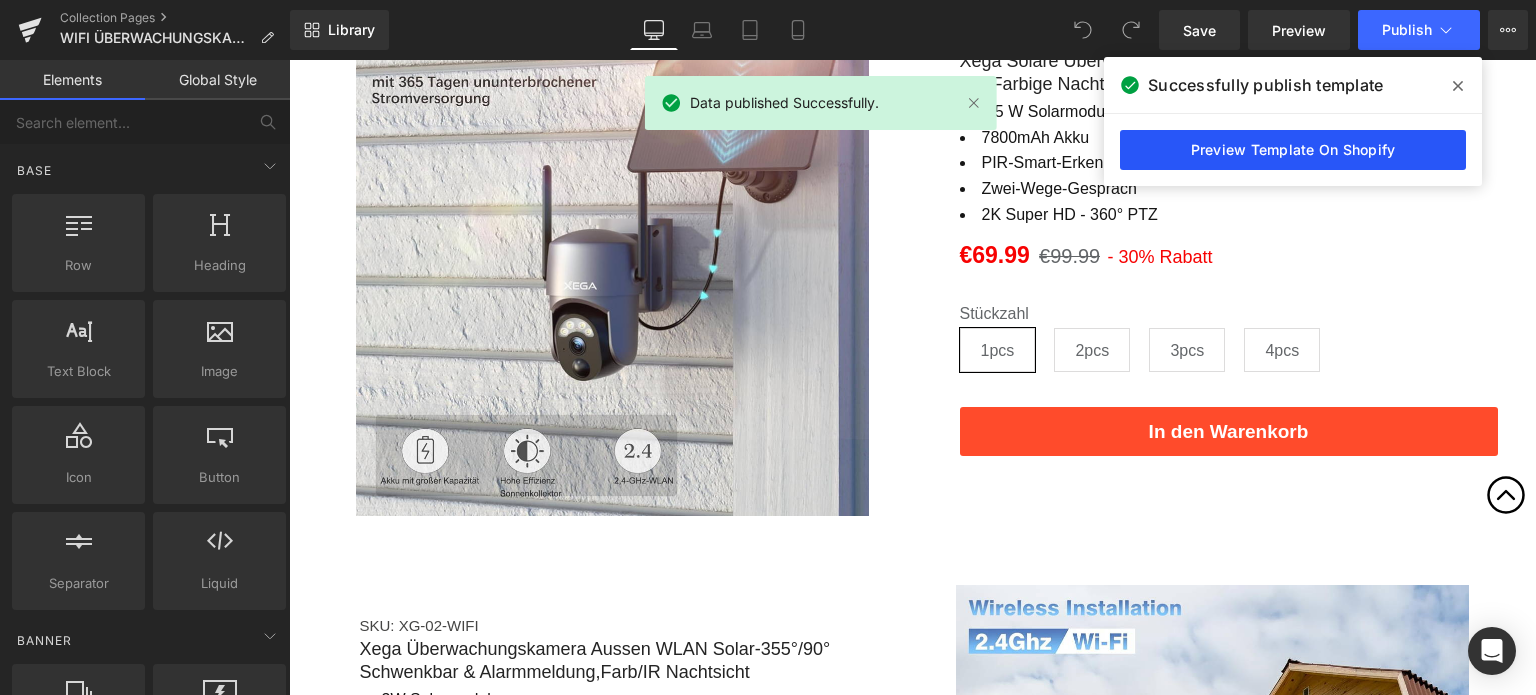 click on "Preview Template On Shopify" at bounding box center [1293, 150] 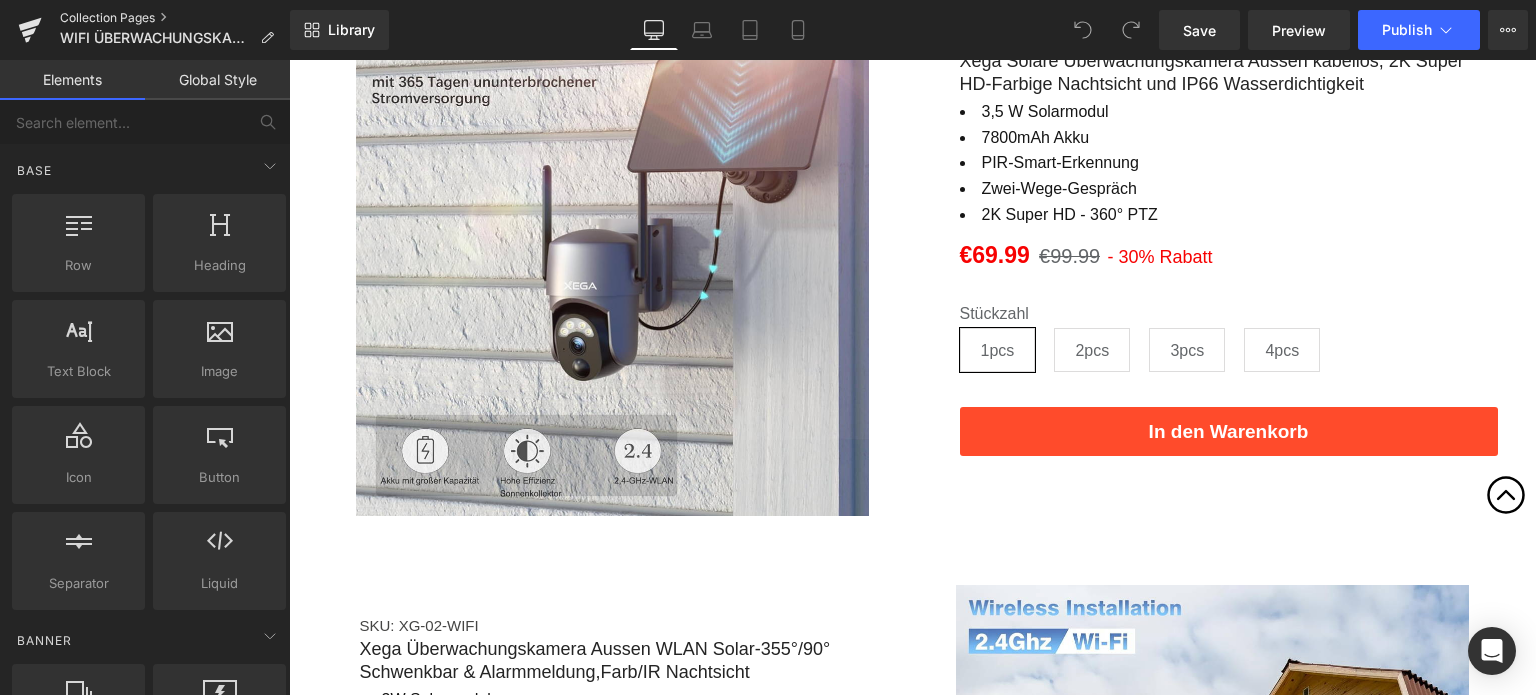 click on "Collection Pages" at bounding box center (175, 18) 